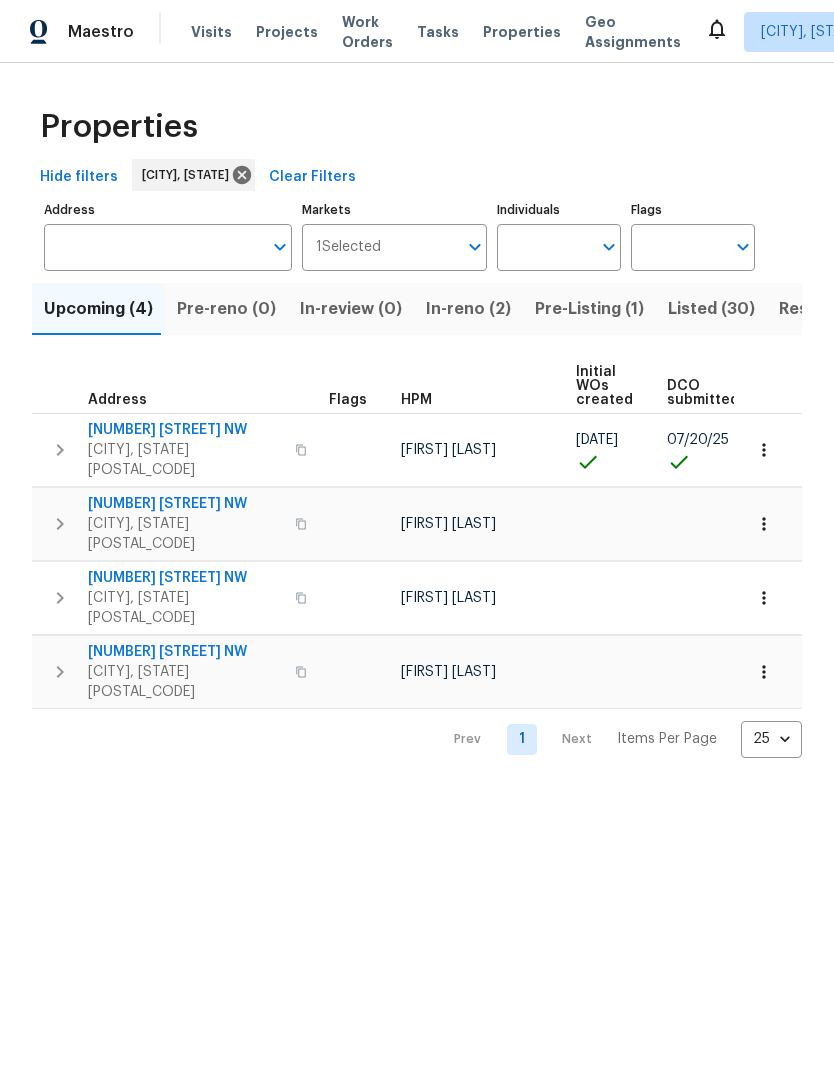 scroll, scrollTop: 0, scrollLeft: 0, axis: both 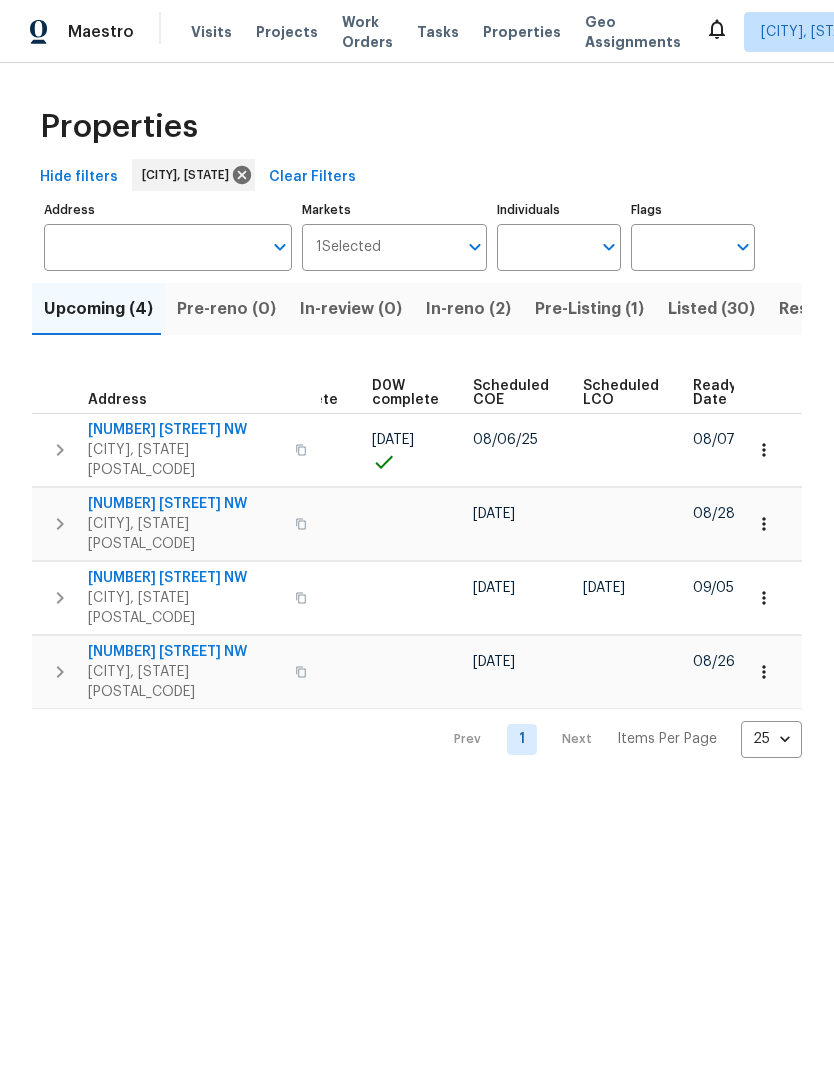 click 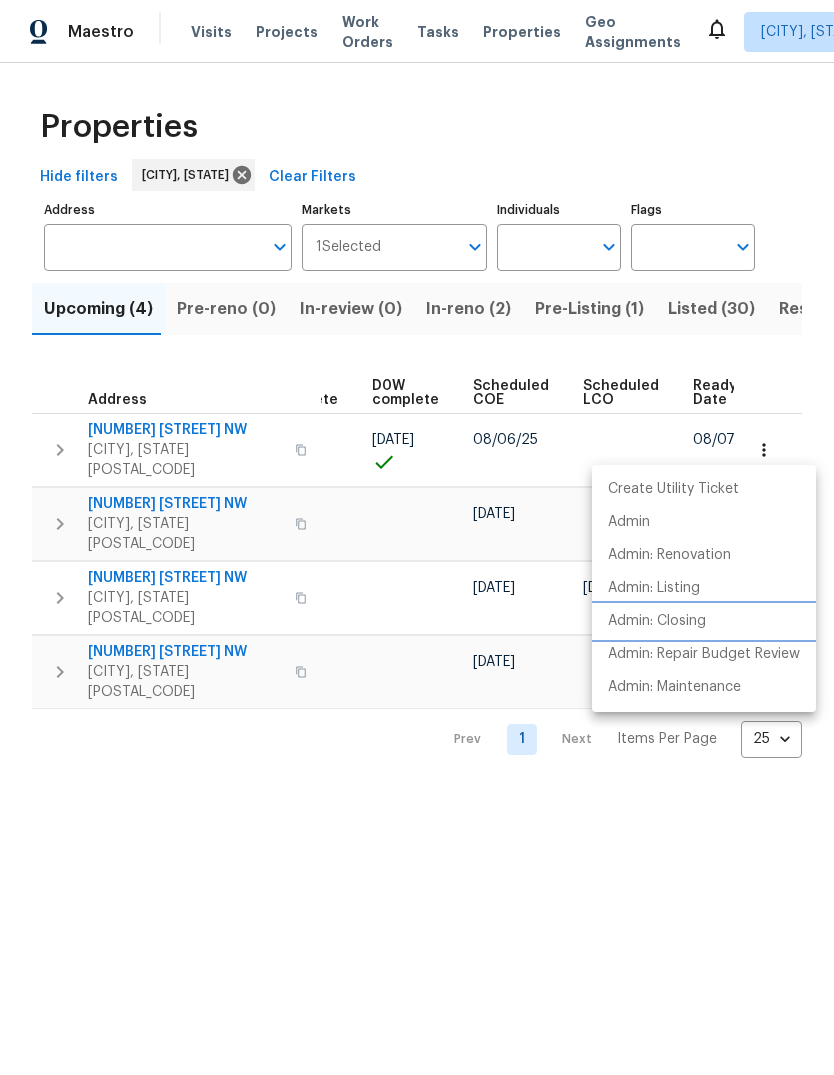 click on "Admin: Closing" at bounding box center [657, 621] 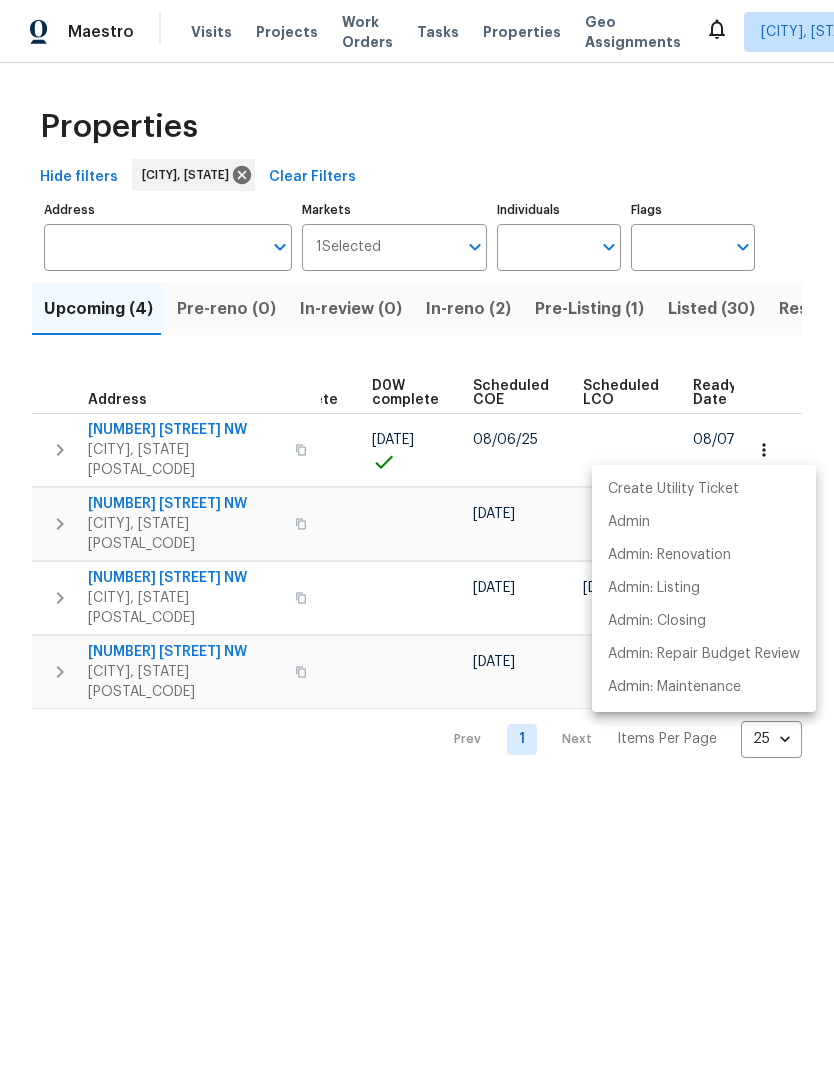 click at bounding box center (417, 537) 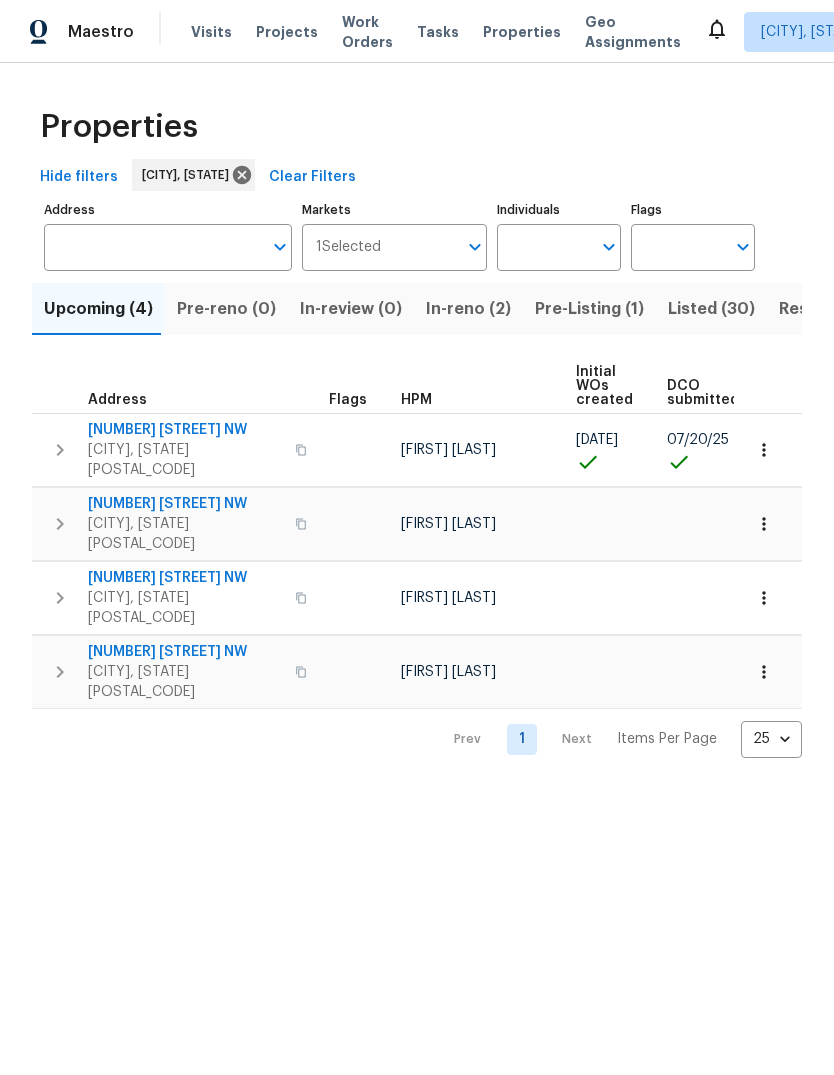 scroll, scrollTop: 0, scrollLeft: 0, axis: both 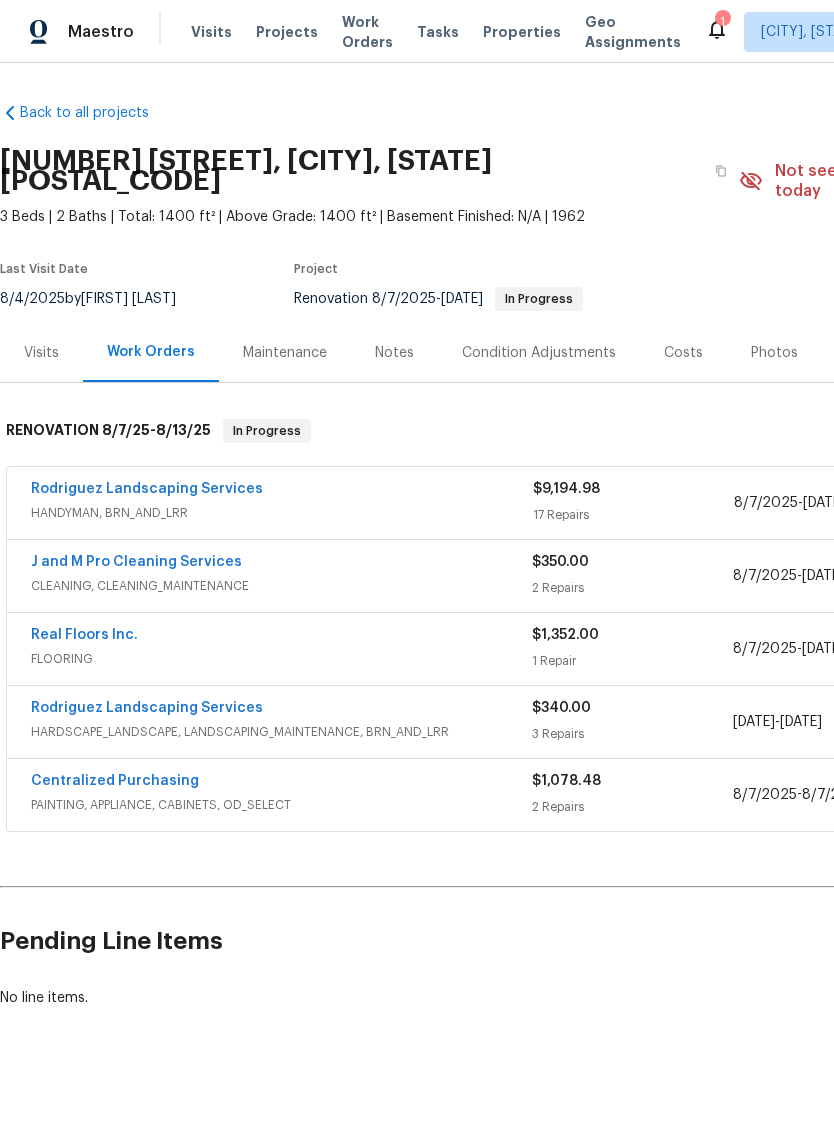 click on "Rodriguez Landscaping Services" at bounding box center [147, 489] 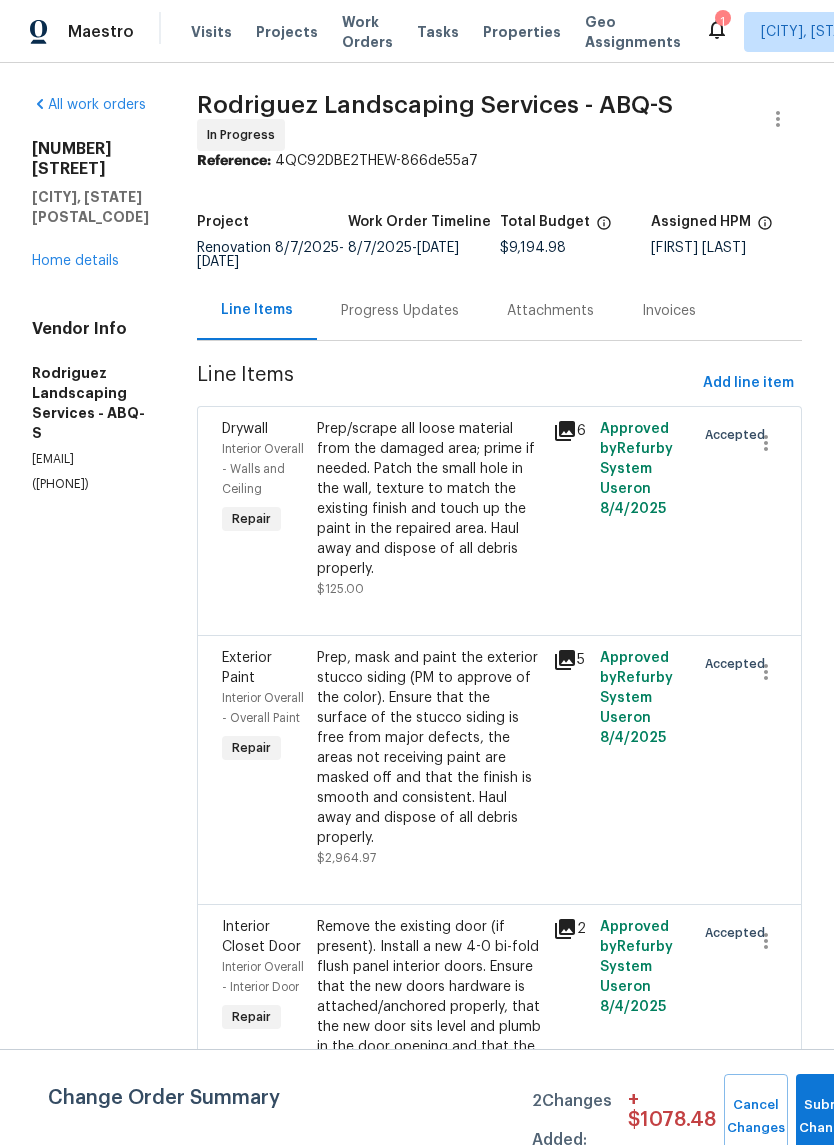 click on "Progress Updates" at bounding box center (400, 311) 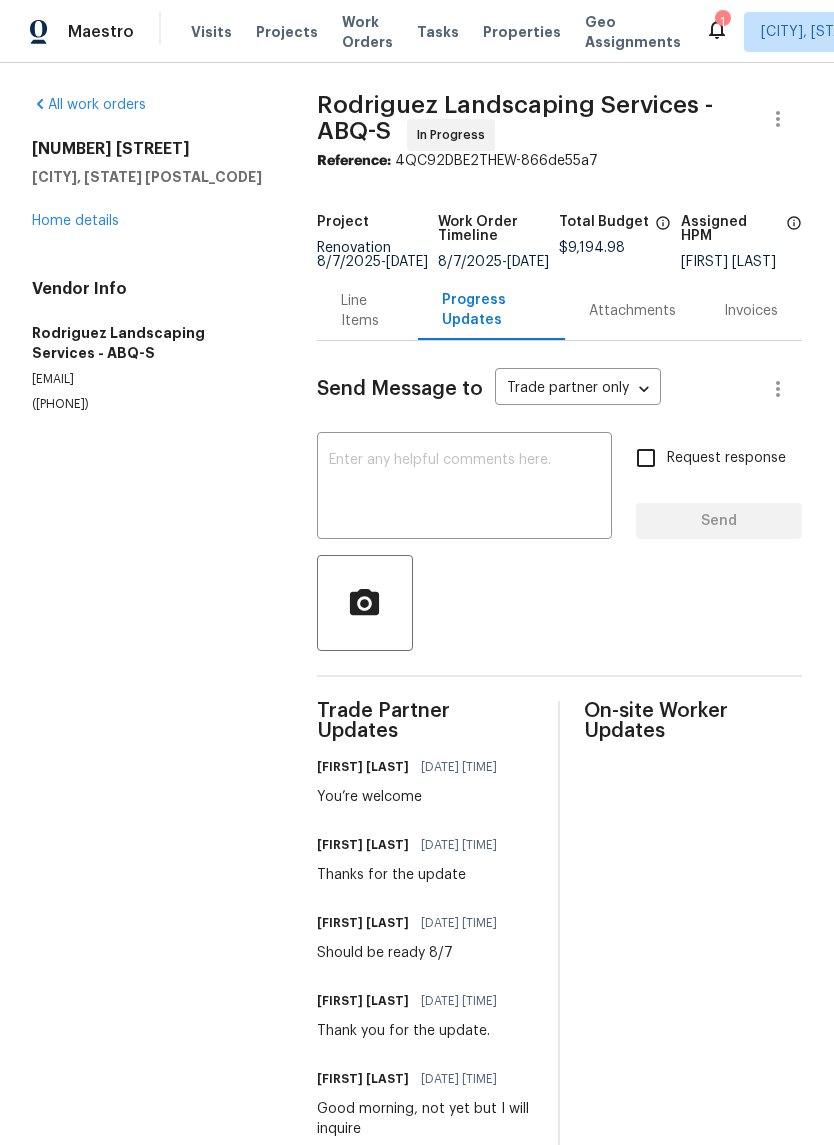 click at bounding box center [464, 488] 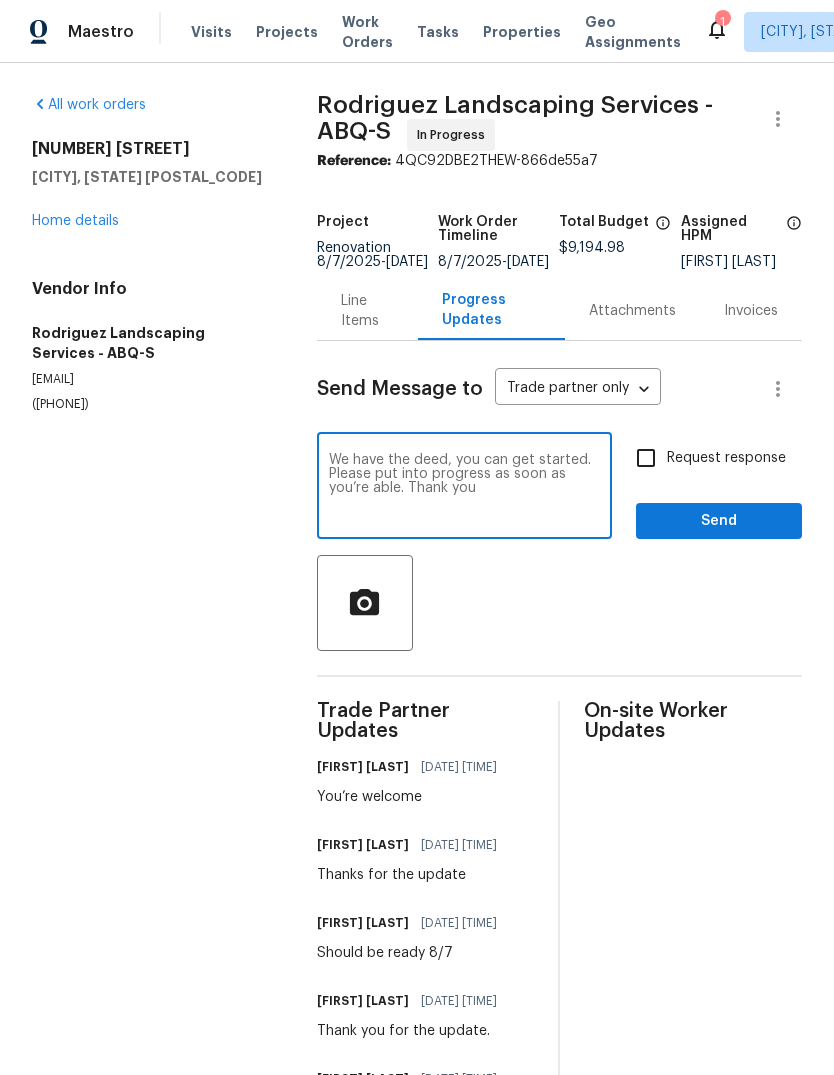 type on "We have the deed, you can get started. Please put into progress as soon as you’re able. Thank you" 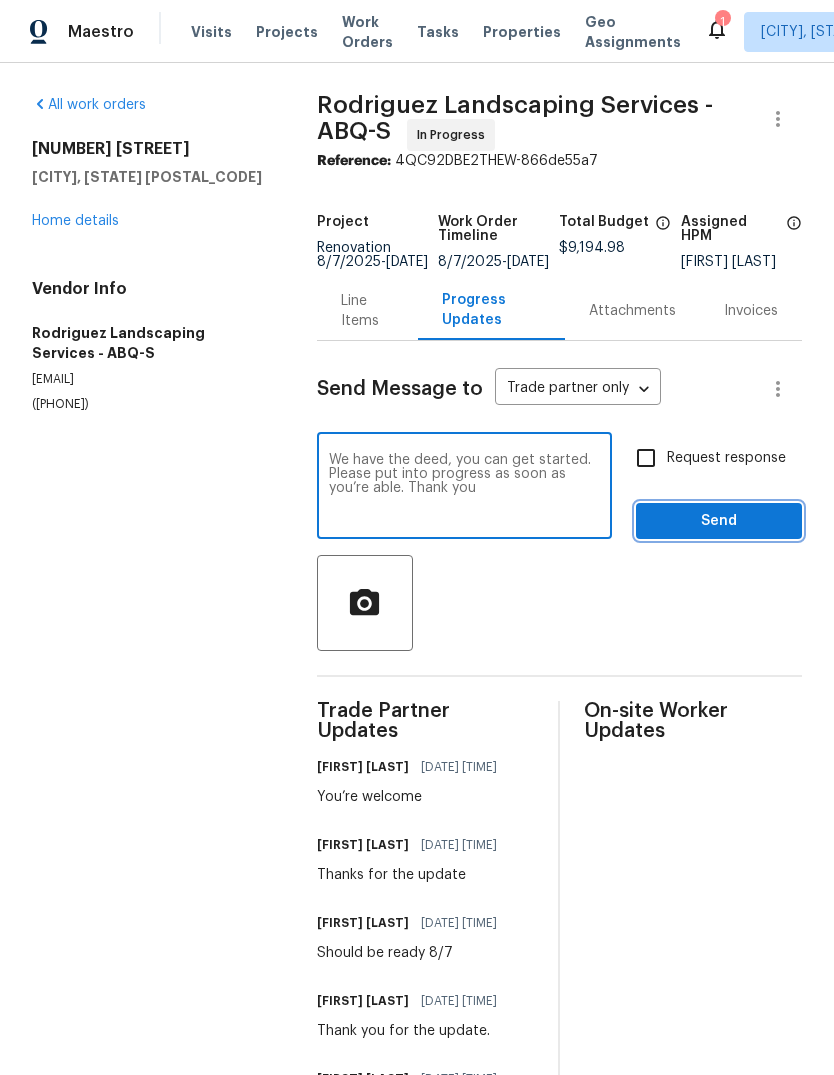 click on "Send" at bounding box center (719, 521) 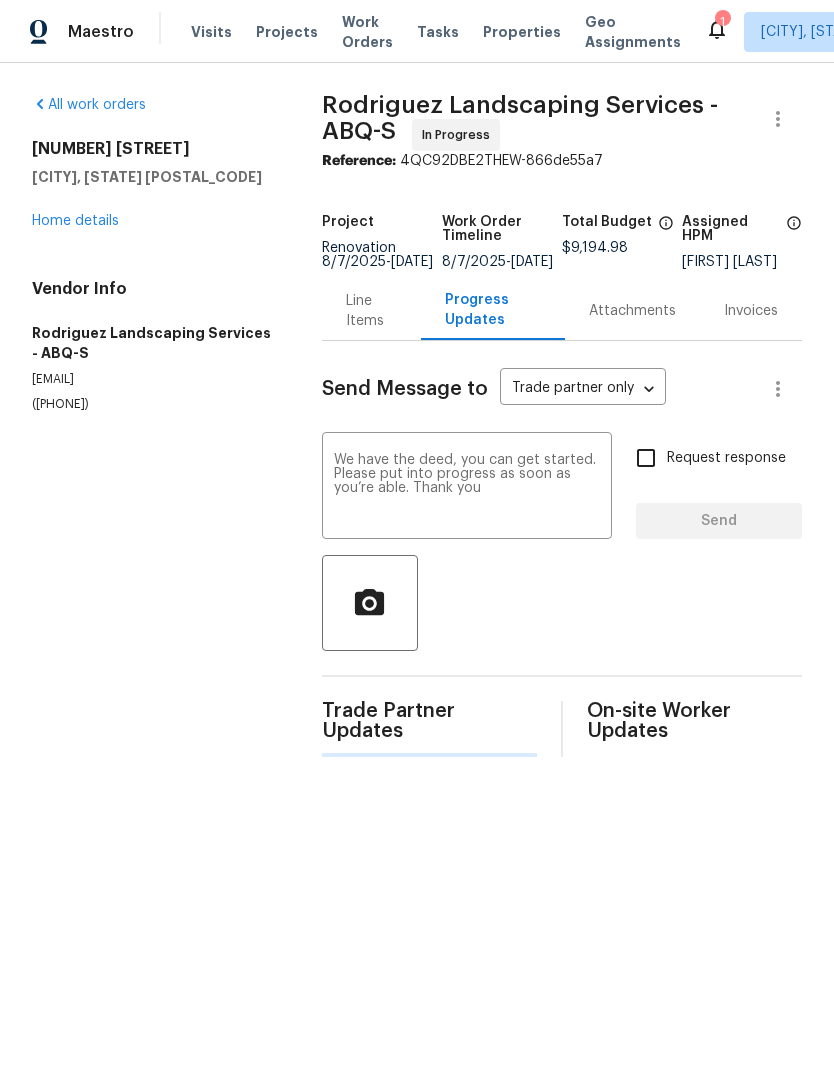 type 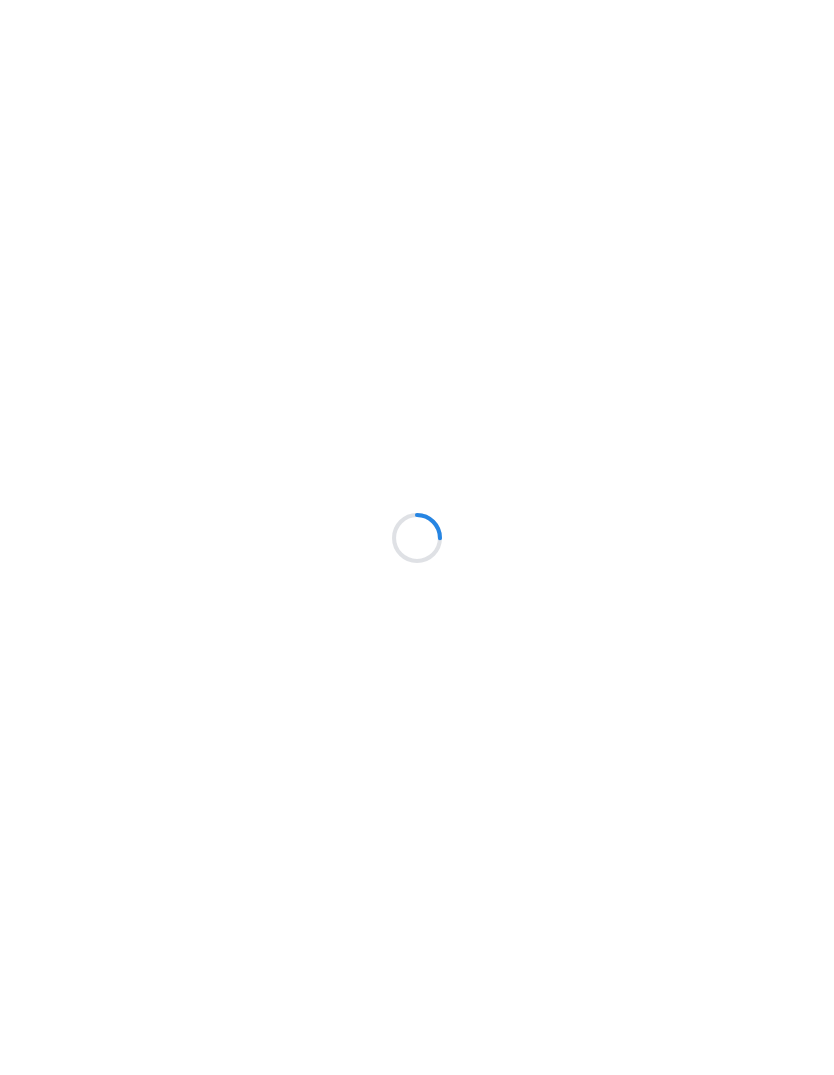 scroll, scrollTop: 0, scrollLeft: 0, axis: both 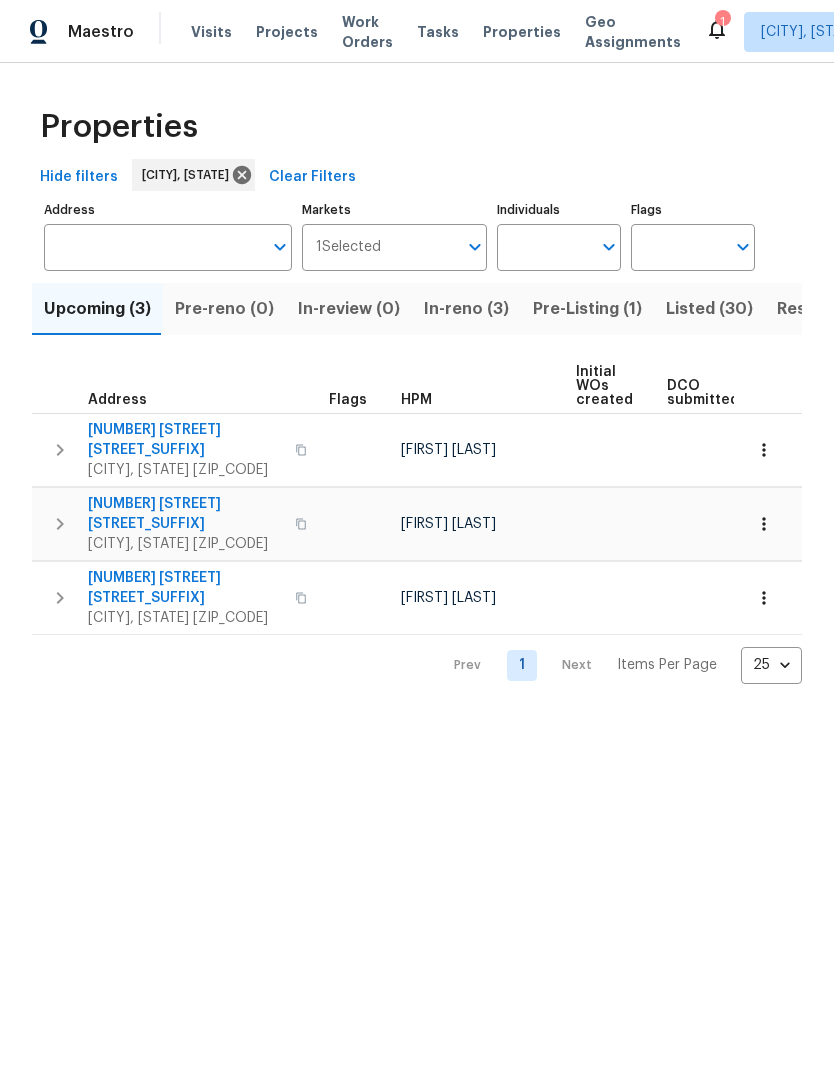 click on "In-reno (3)" at bounding box center [466, 309] 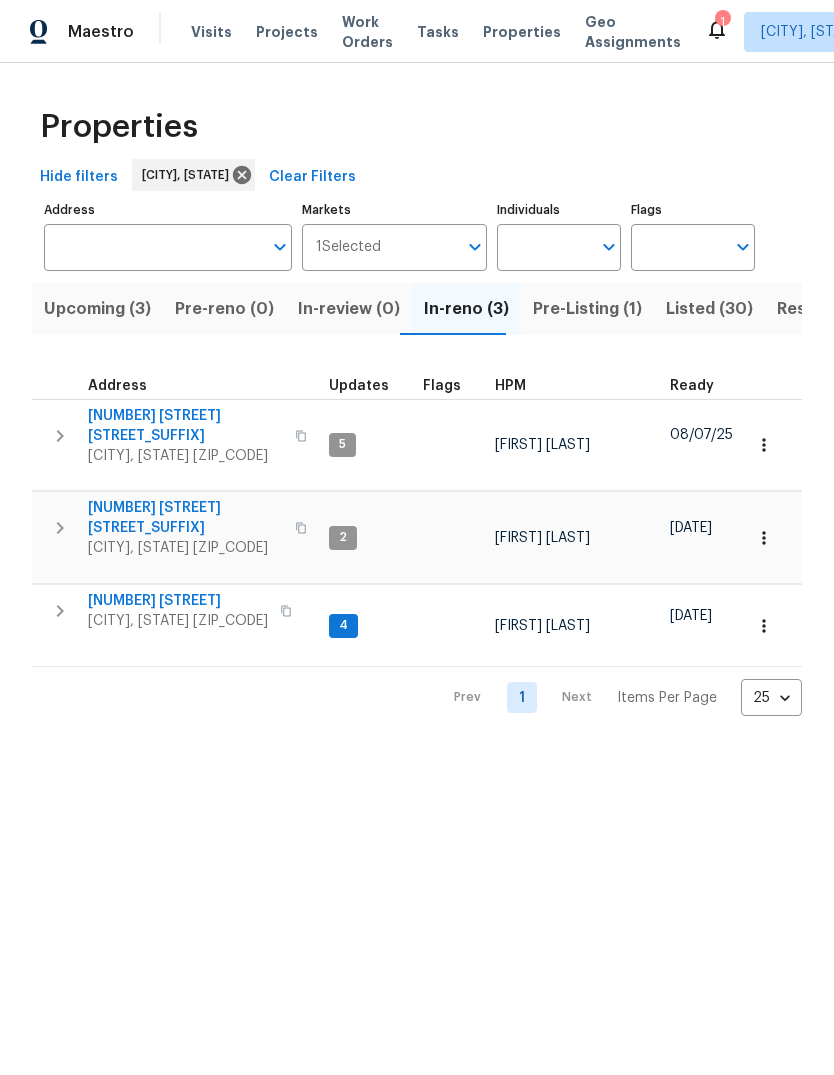 click on "[NUMBER] [STREET] NW" at bounding box center [185, 426] 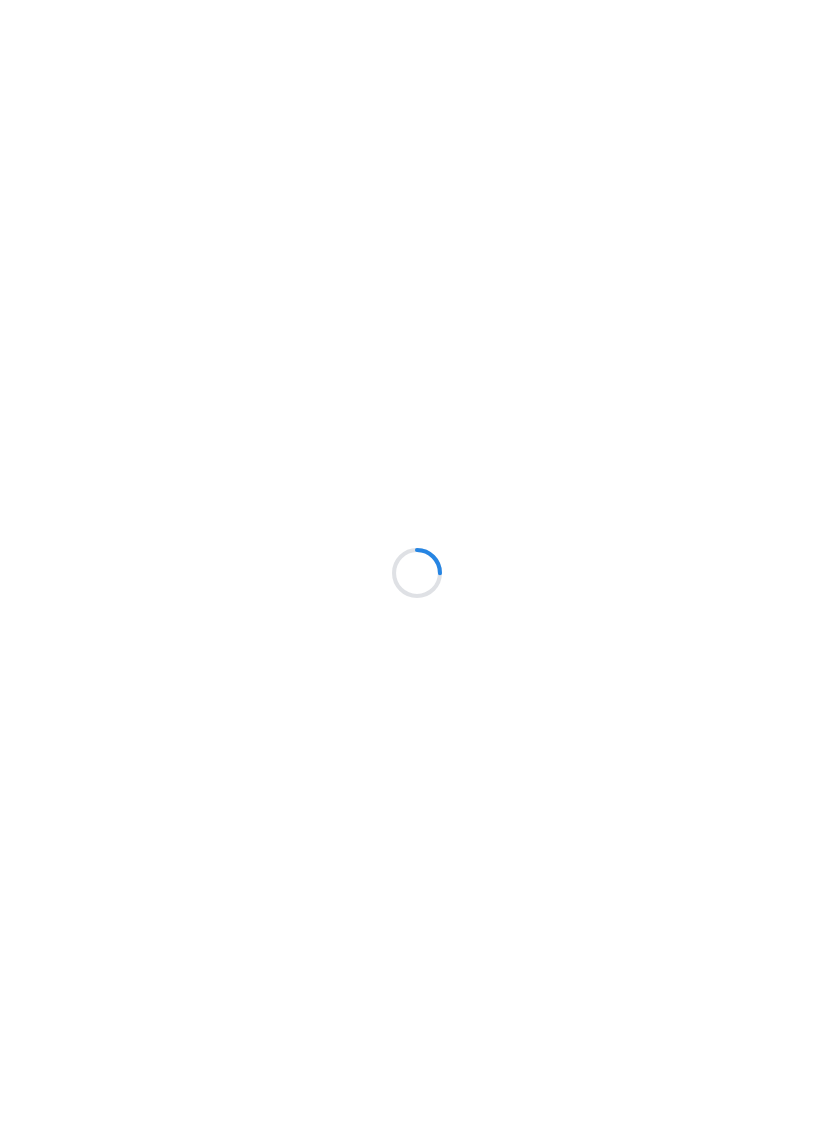 scroll, scrollTop: 0, scrollLeft: 0, axis: both 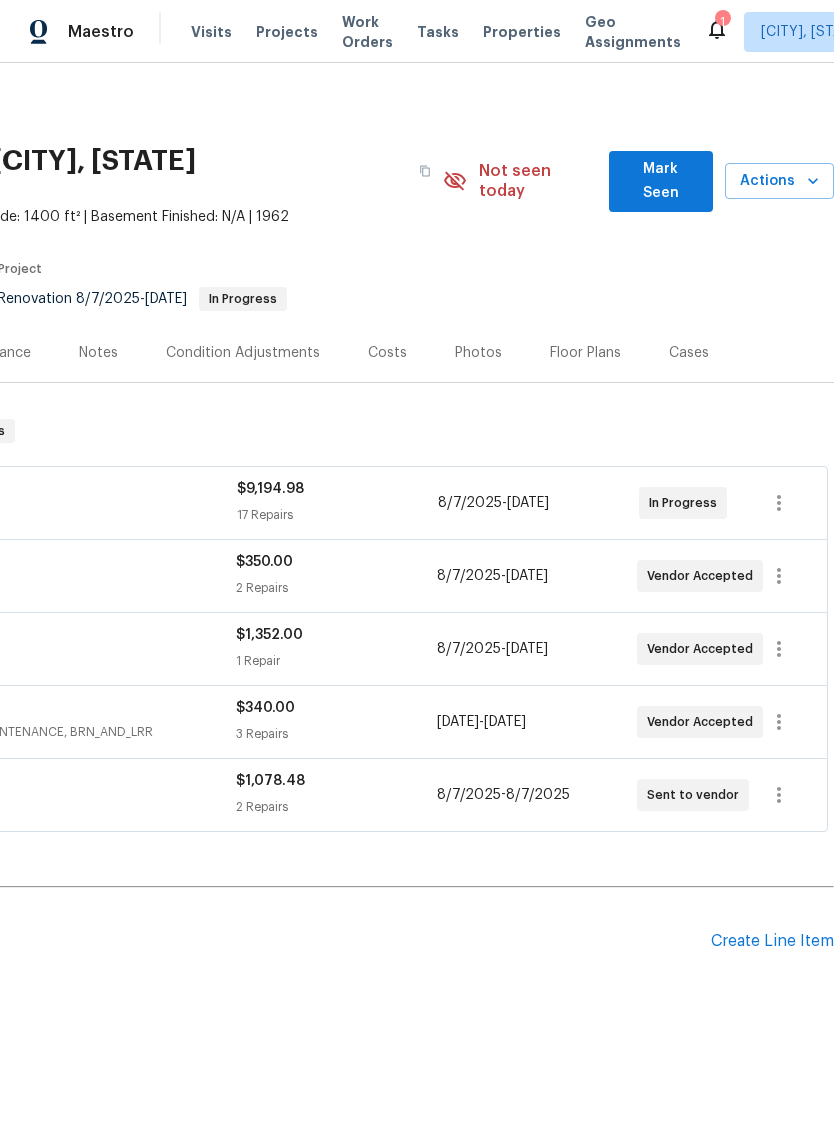 click on "Mark Seen" at bounding box center [661, 181] 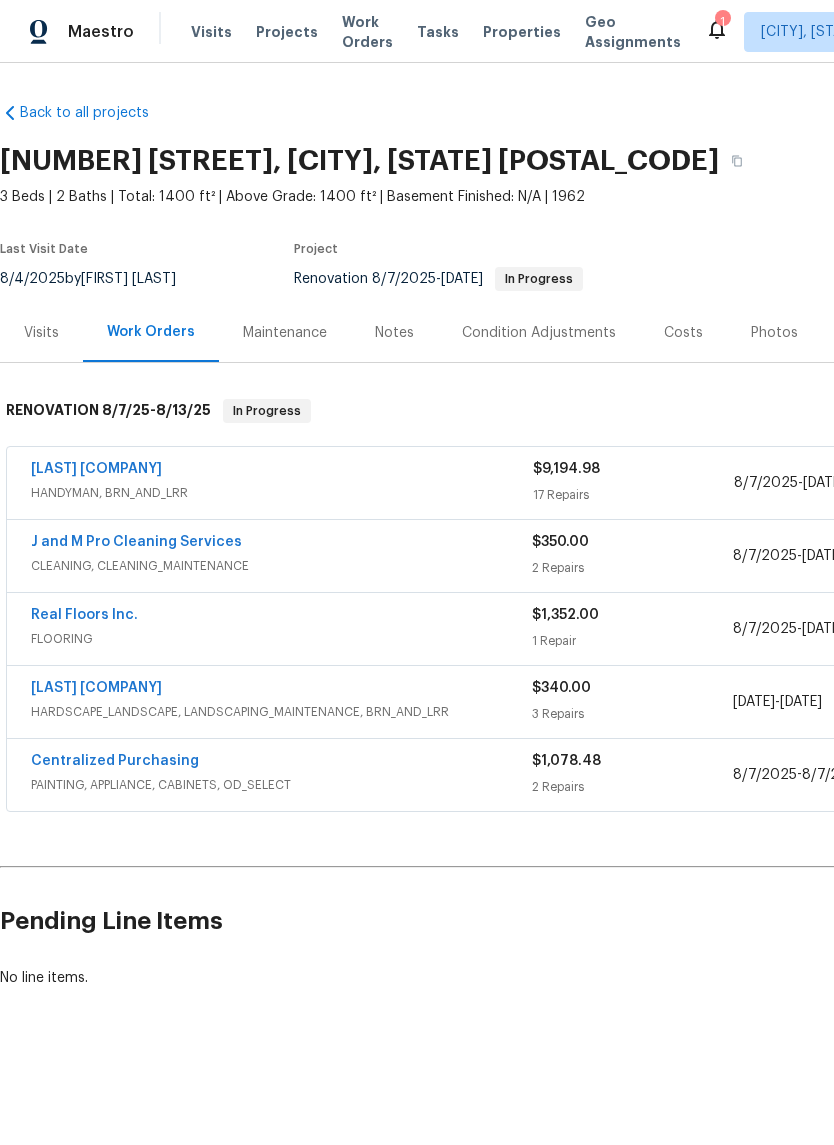 scroll, scrollTop: 0, scrollLeft: 0, axis: both 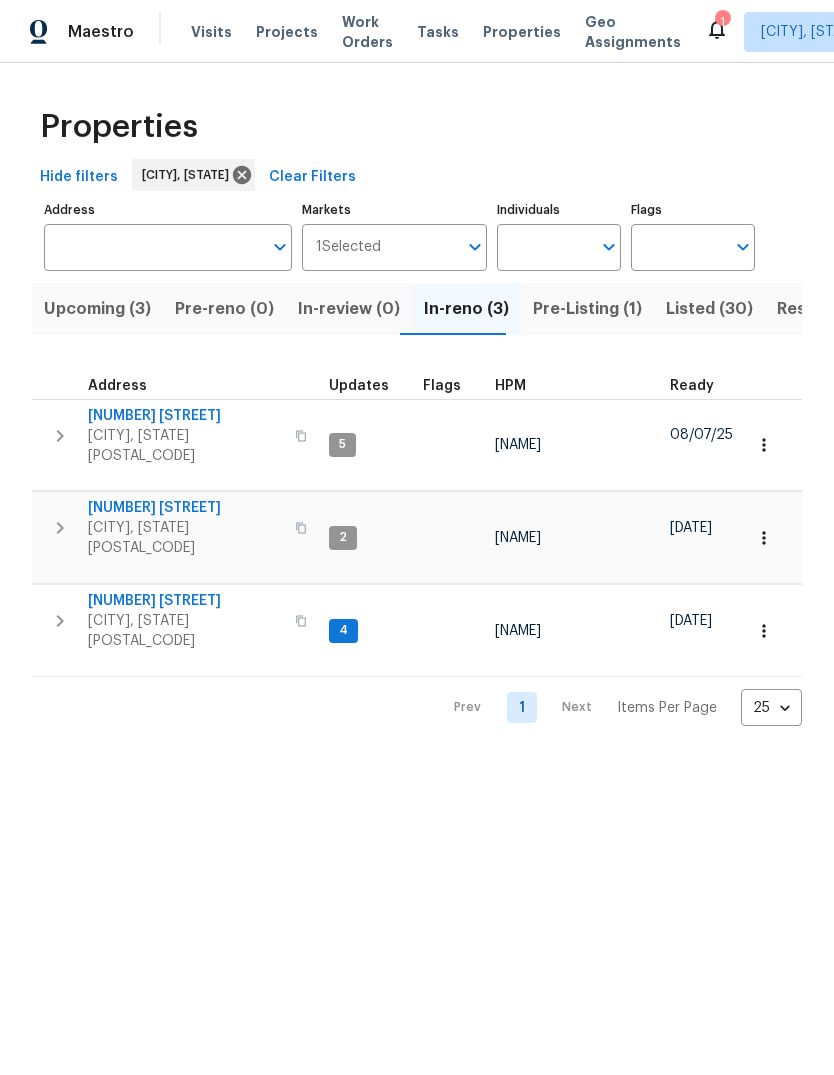 click on "Upcoming (3)" at bounding box center [97, 309] 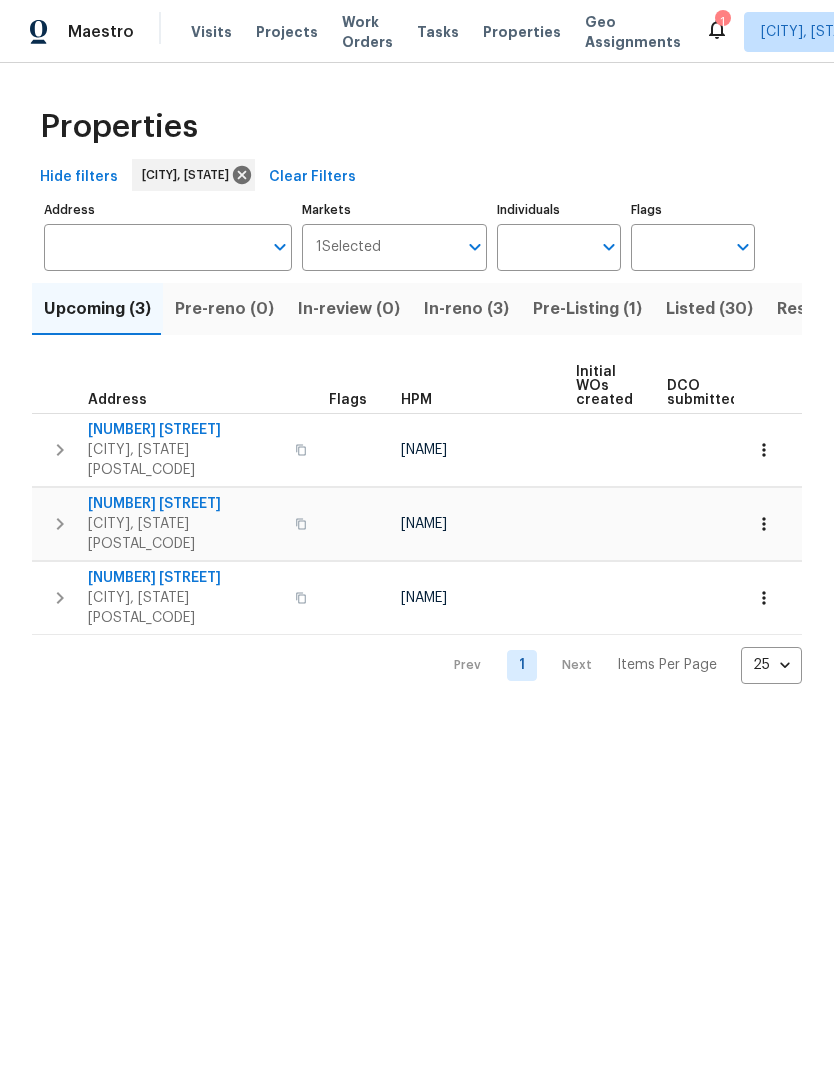 click on "In-reno (3)" at bounding box center (466, 309) 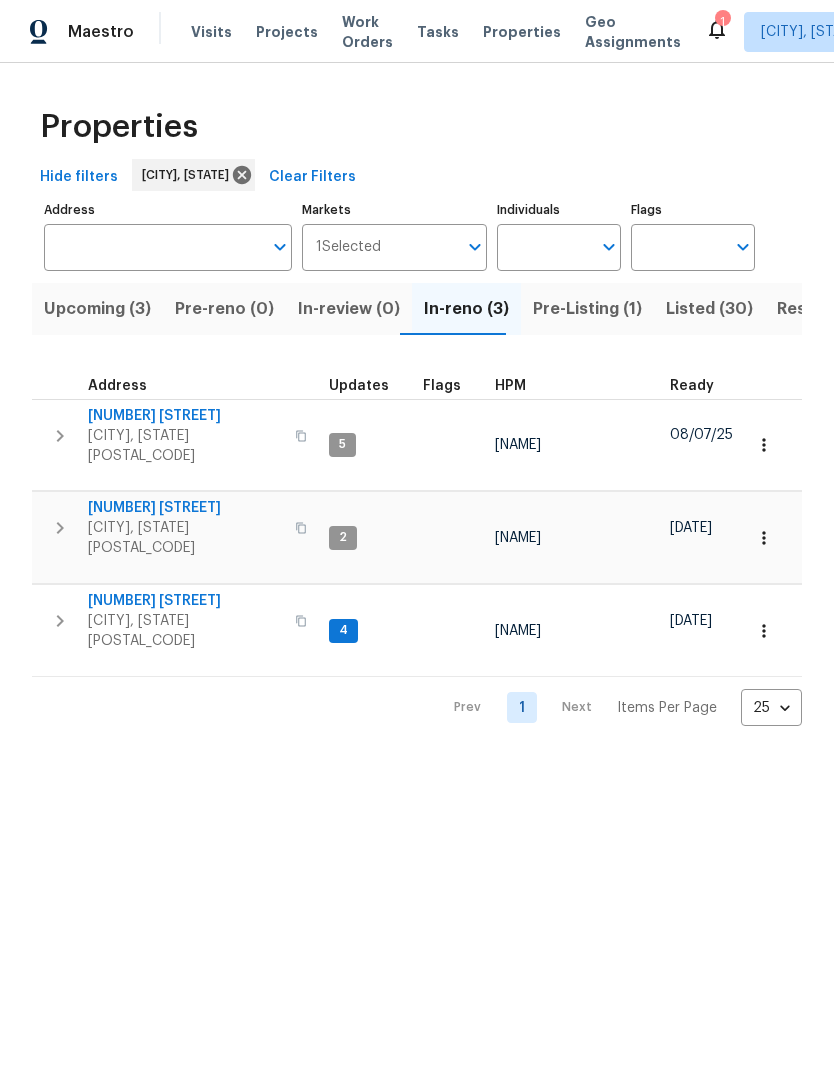 click on "Resale (7)" at bounding box center (816, 309) 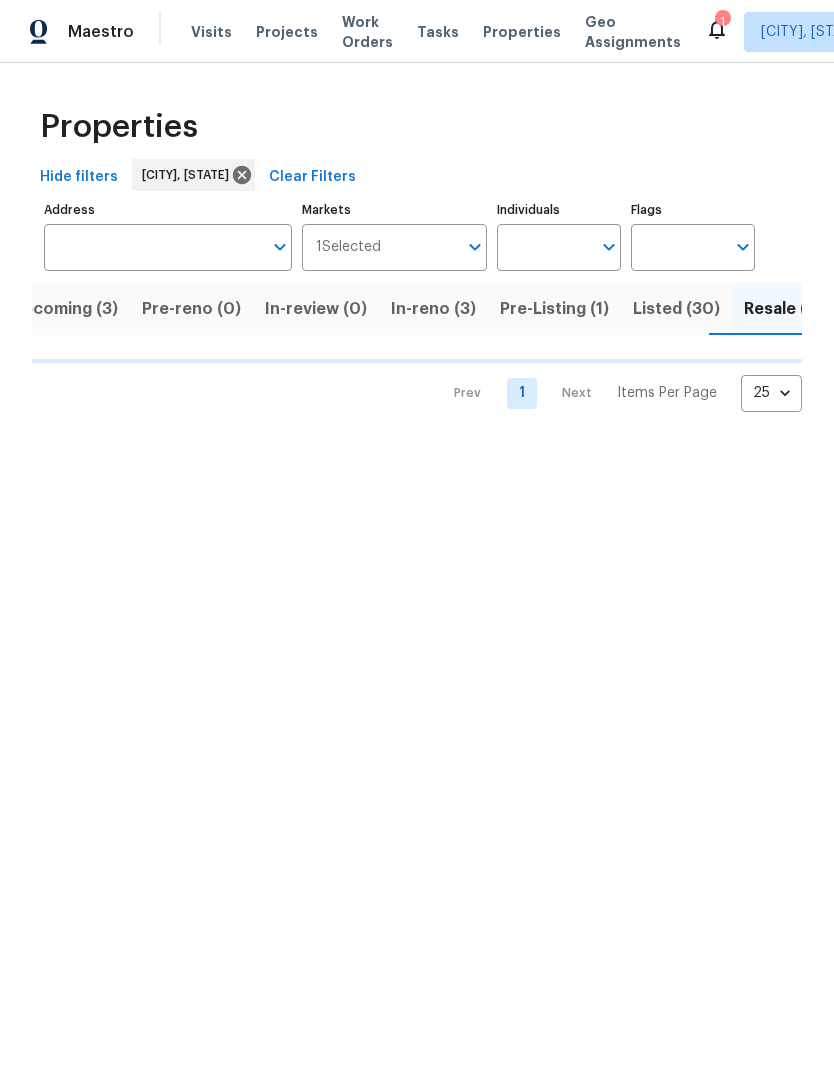 scroll, scrollTop: 0, scrollLeft: 38, axis: horizontal 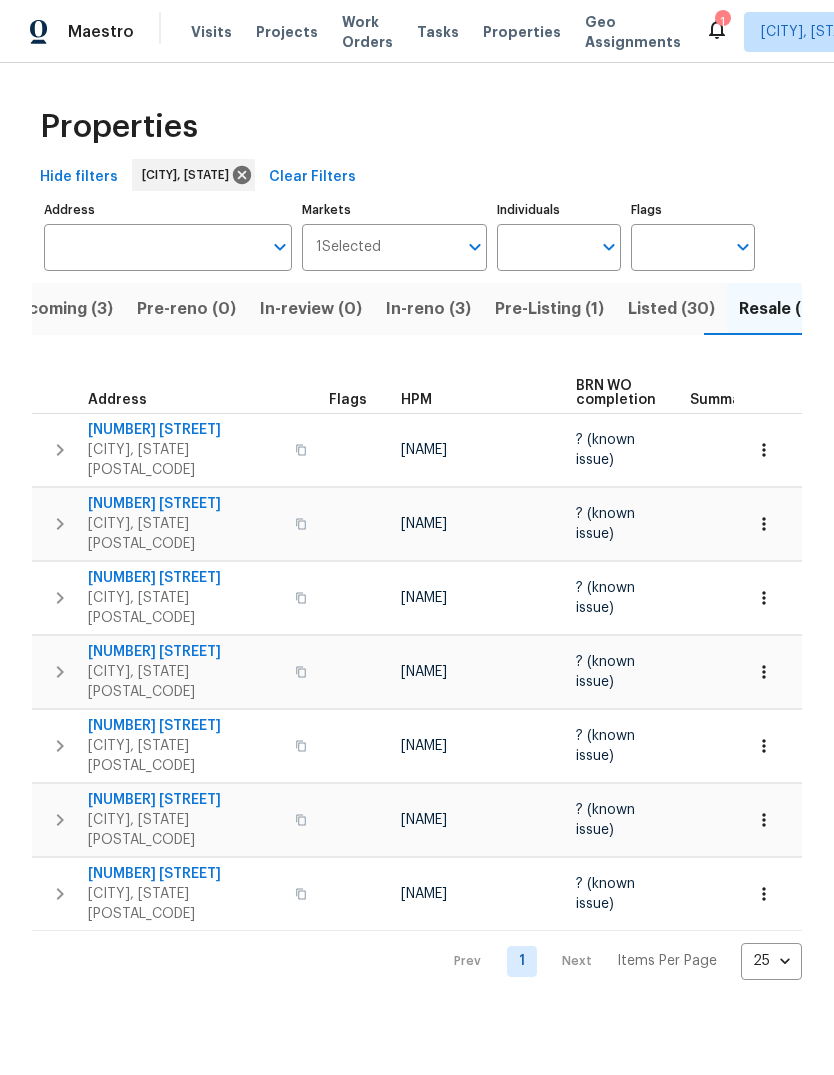 click on "Pre-Listing (1)" at bounding box center (549, 309) 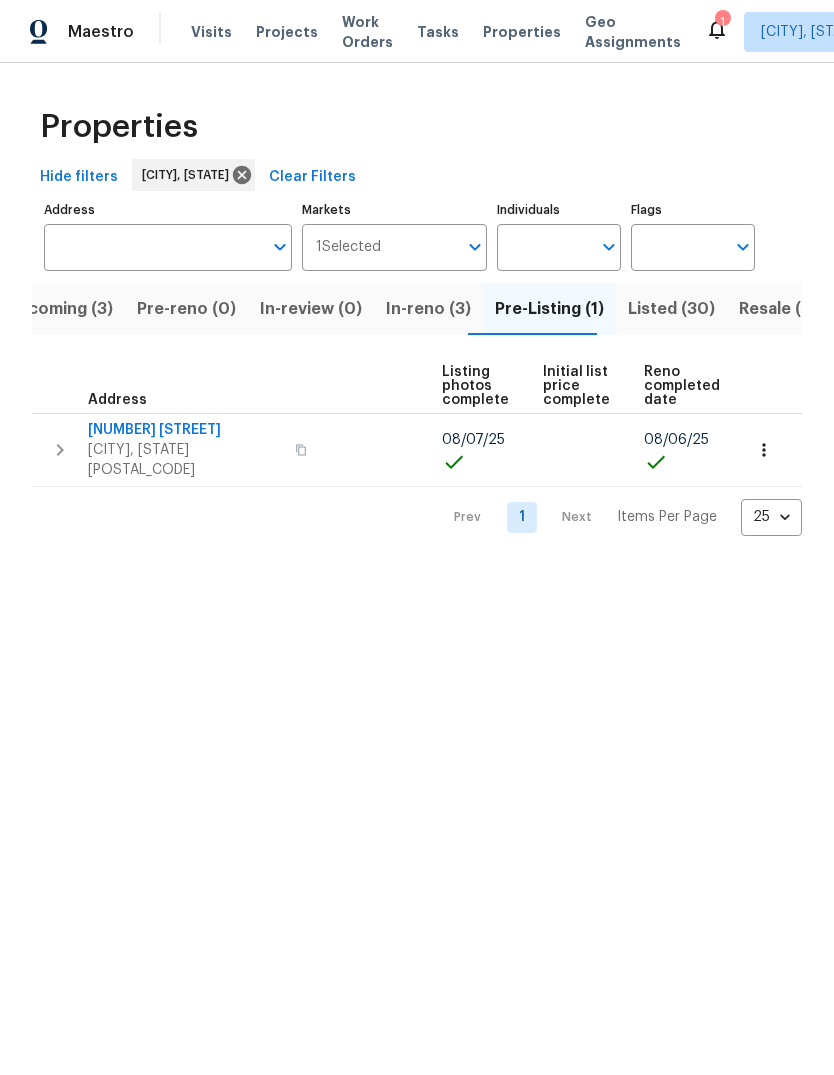 scroll, scrollTop: 0, scrollLeft: 133, axis: horizontal 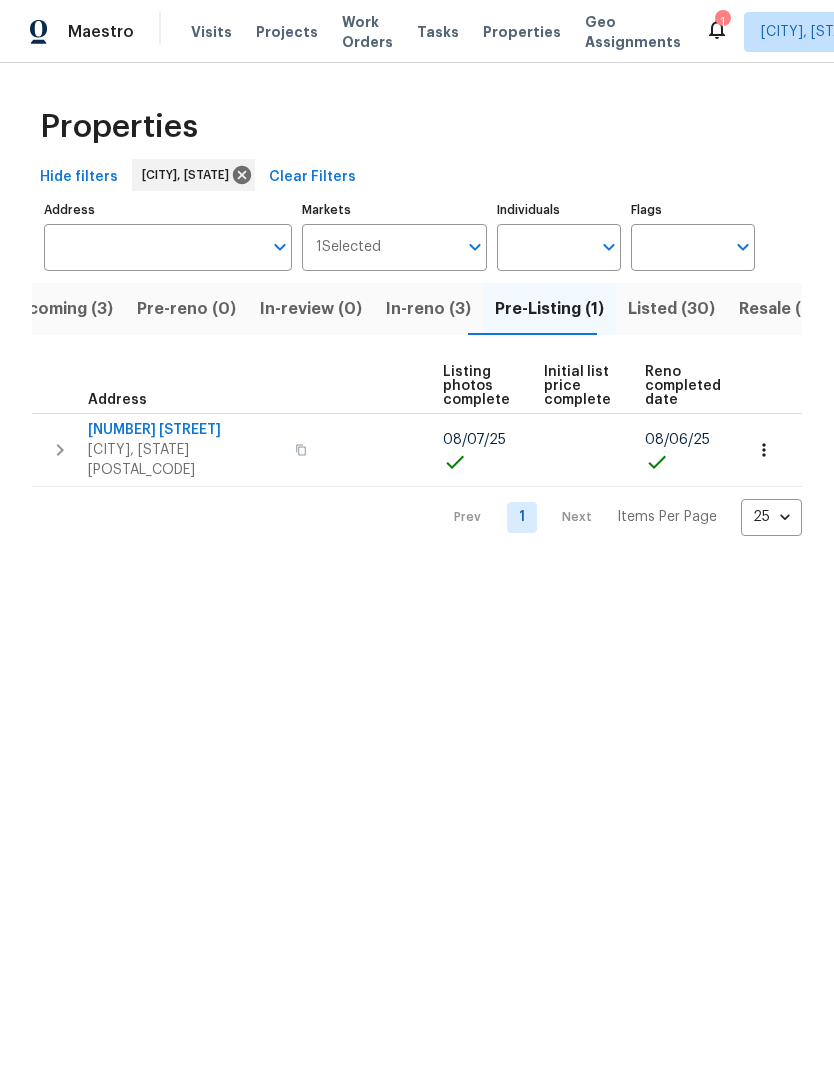 click on "Maestro Visits Projects Work Orders Tasks Properties Geo Assignments 1 Albuquerque, NM Mark Cardenas Properties Hide filters Albuquerque, NM Clear Filters Address Address Markets 1  Selected Markets Individuals Individuals Flags Flags Upcoming (3) Pre-reno (0) In-review (0) In-reno (3) Pre-Listing (1) Listed (30) Resale (7) Done (266) Unknown (0) Address Flags HPM Listing photos complete Initial list price complete Reno completed date 916 Dakota St SE Albuquerque, NM 87108 Mark Cardenas 08/07/25 08/06/25 Prev 1 Next Items Per Page 25 25 ​" at bounding box center [417, 284] 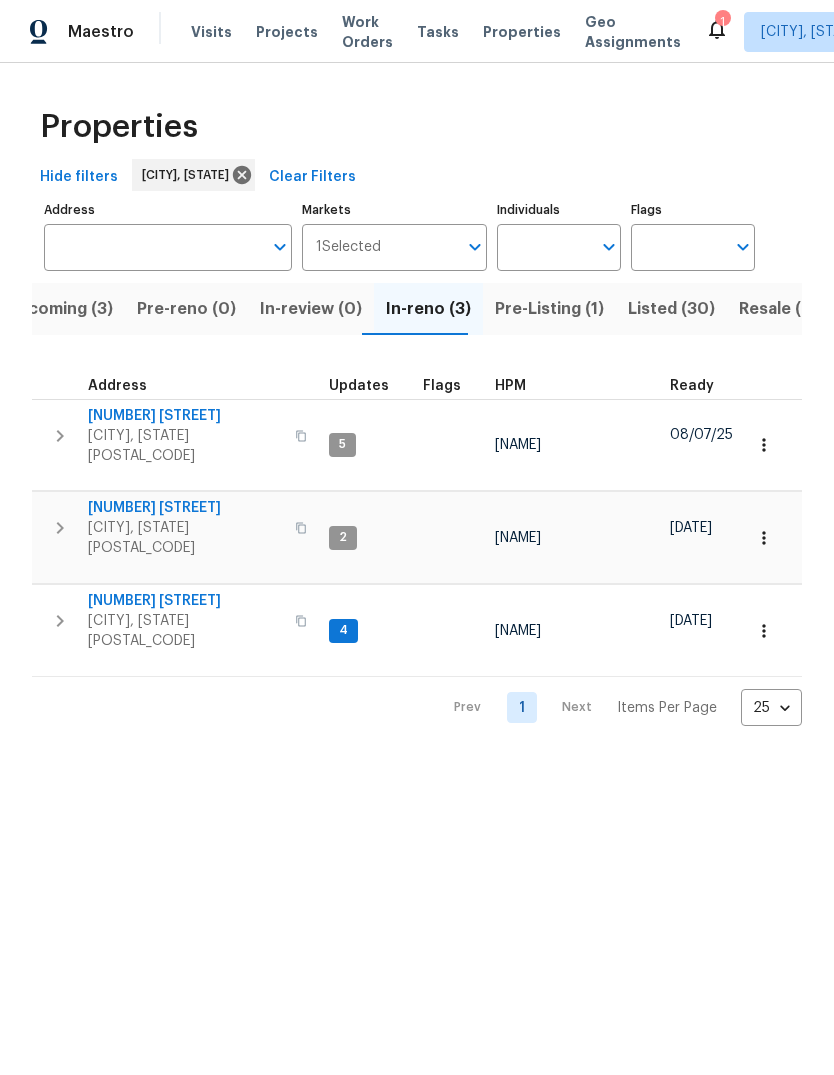 click on "1" at bounding box center [722, 22] 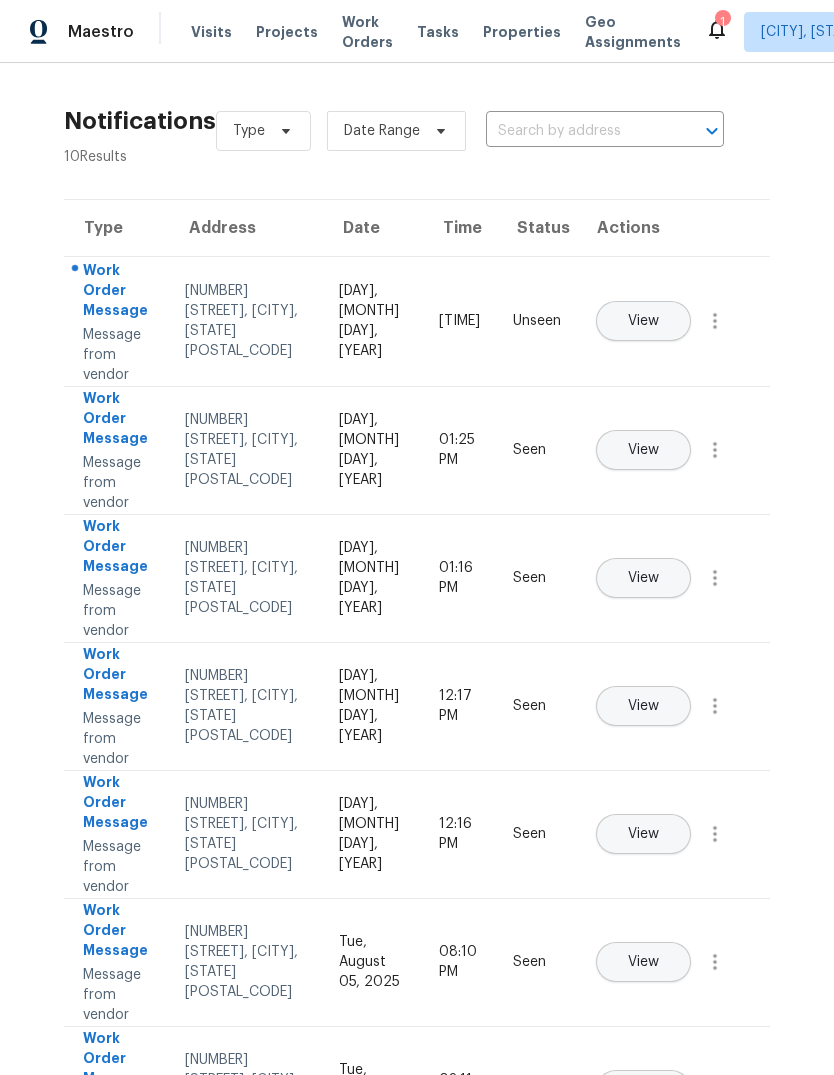 click on "View" at bounding box center (643, 321) 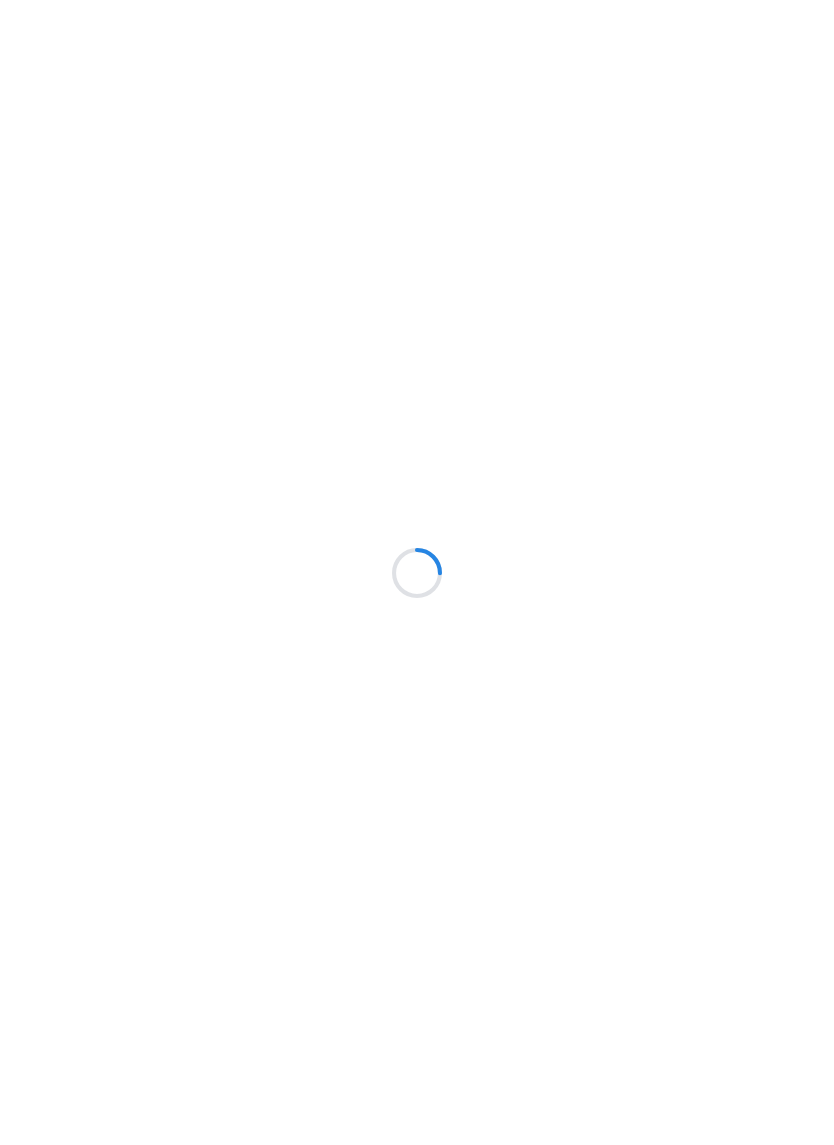 scroll, scrollTop: 0, scrollLeft: 0, axis: both 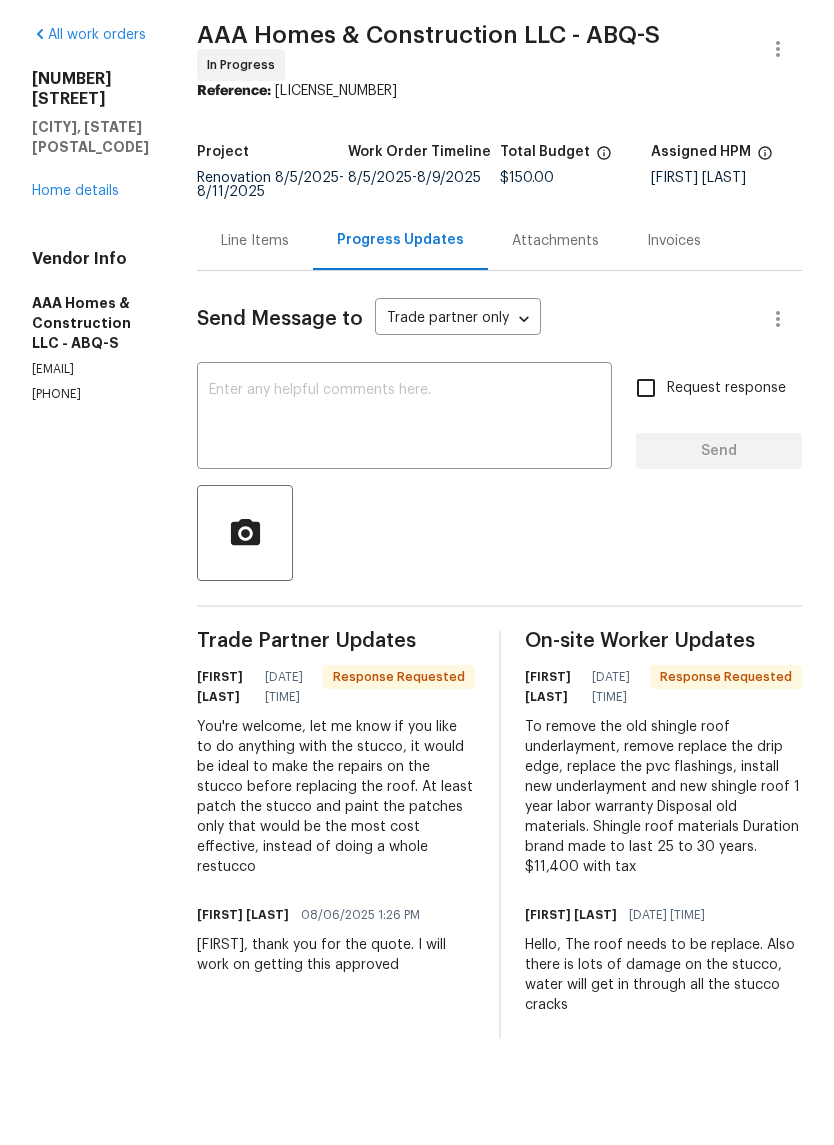 click at bounding box center [404, 488] 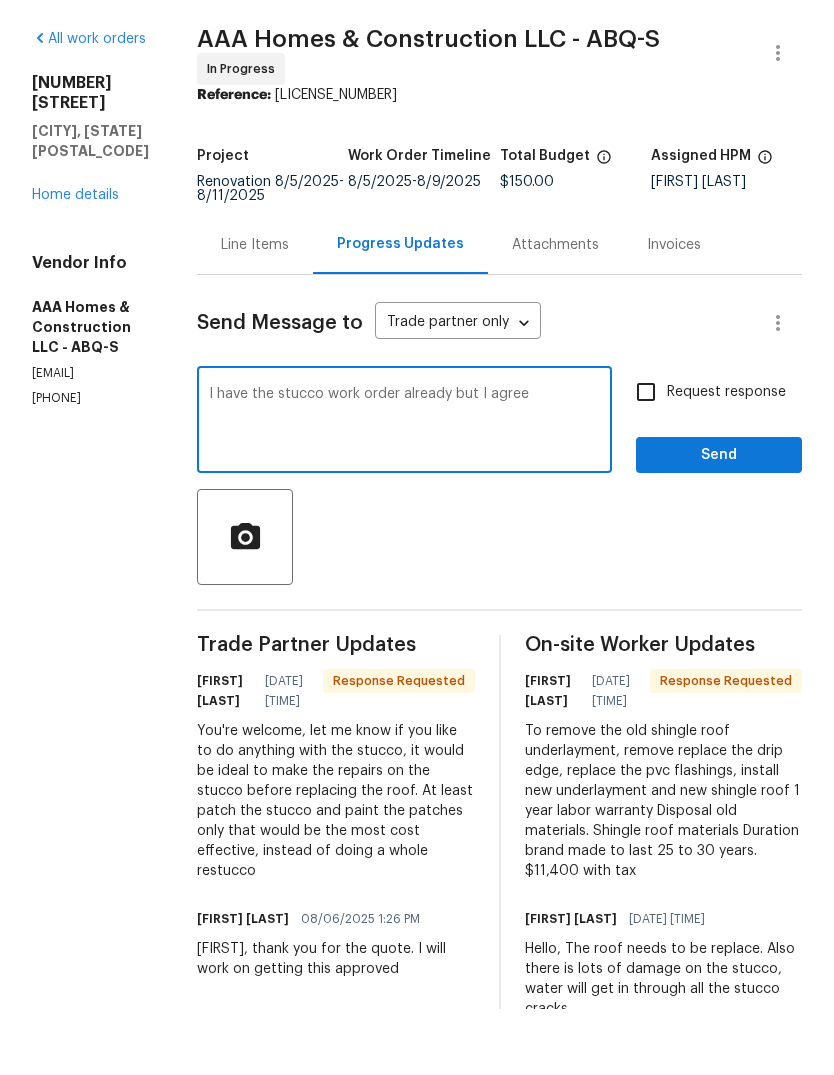 type on "I have the stucco work order already but I agree" 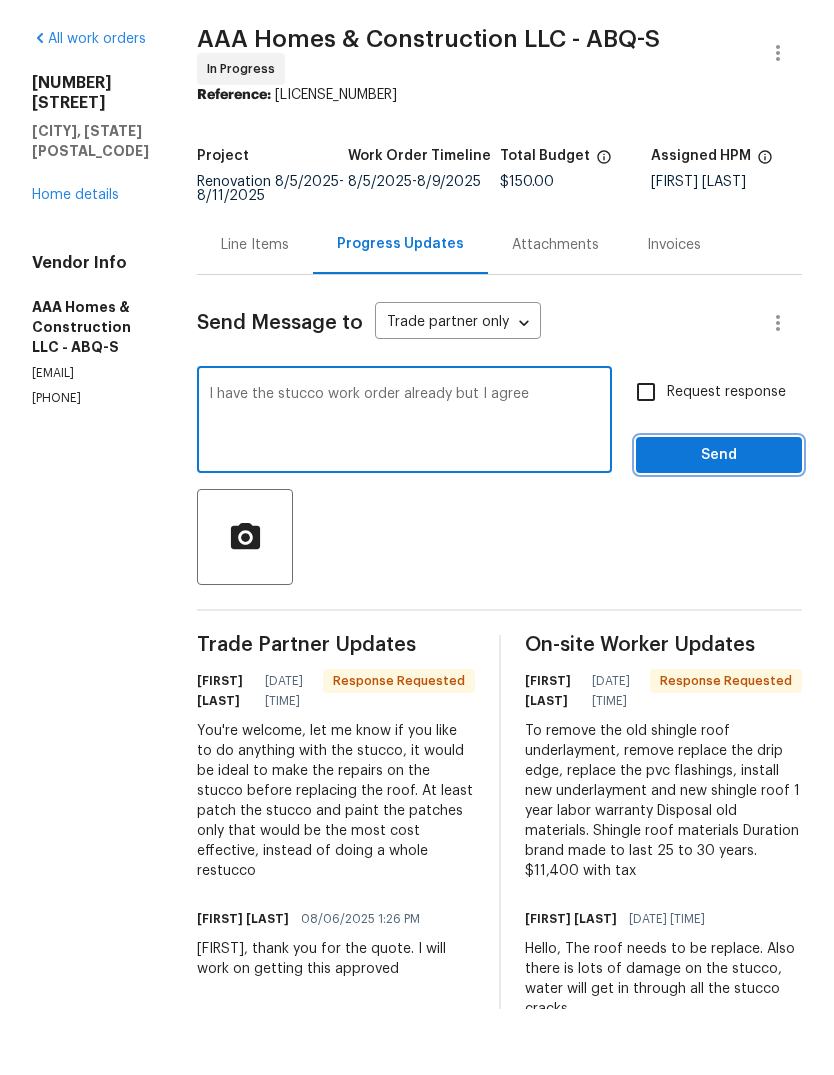 click on "Send" at bounding box center [719, 521] 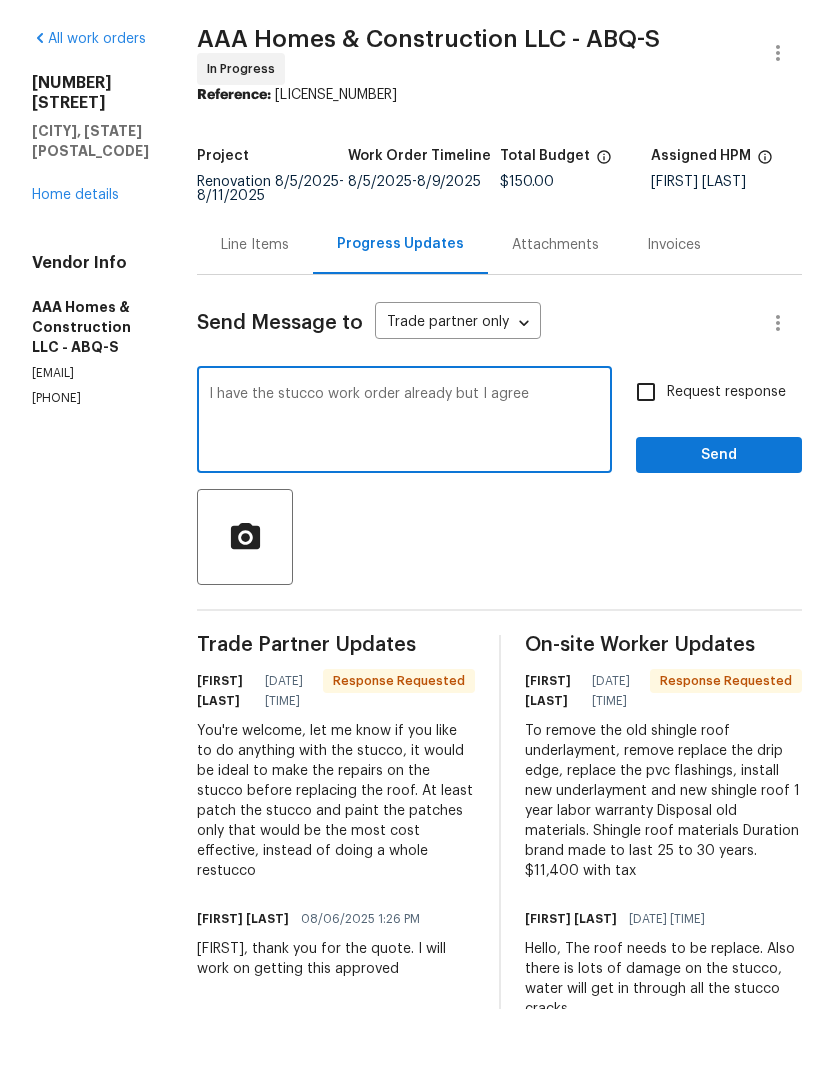 scroll, scrollTop: 66, scrollLeft: 0, axis: vertical 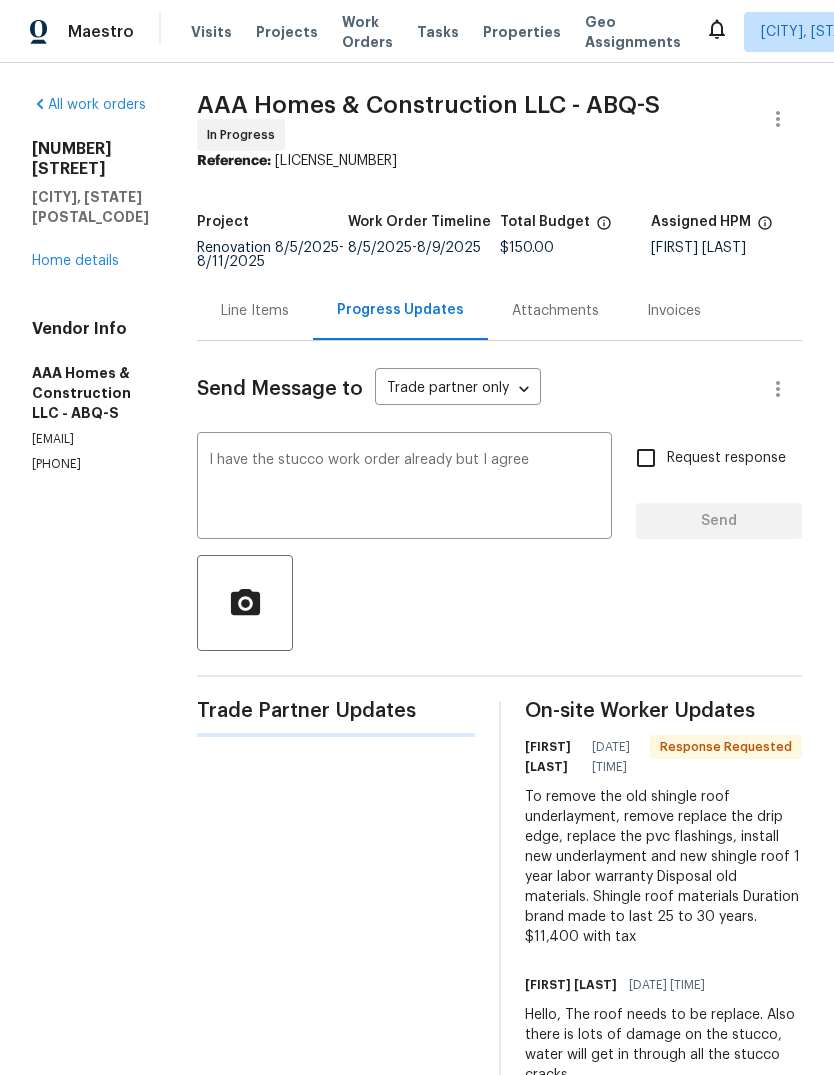type 